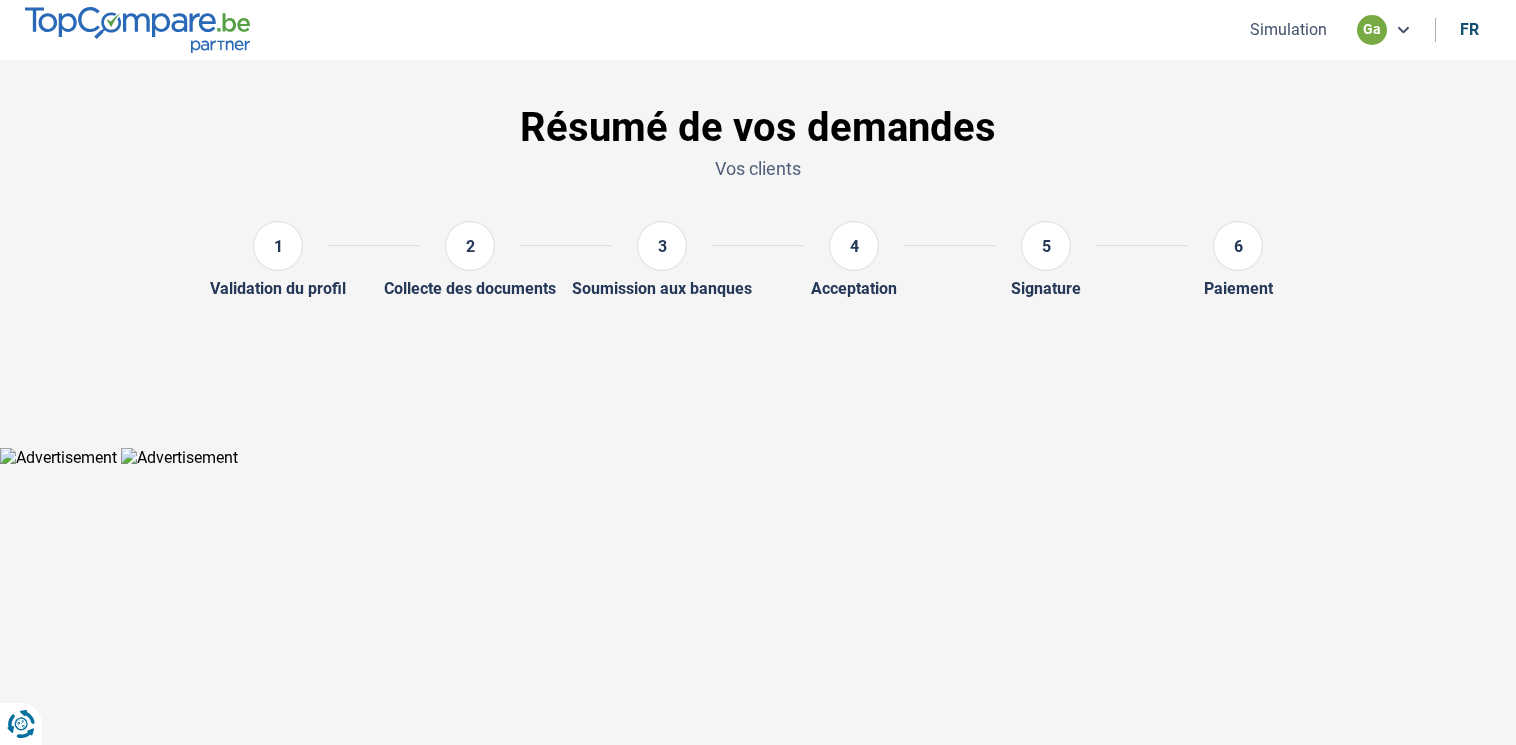 scroll, scrollTop: 0, scrollLeft: 0, axis: both 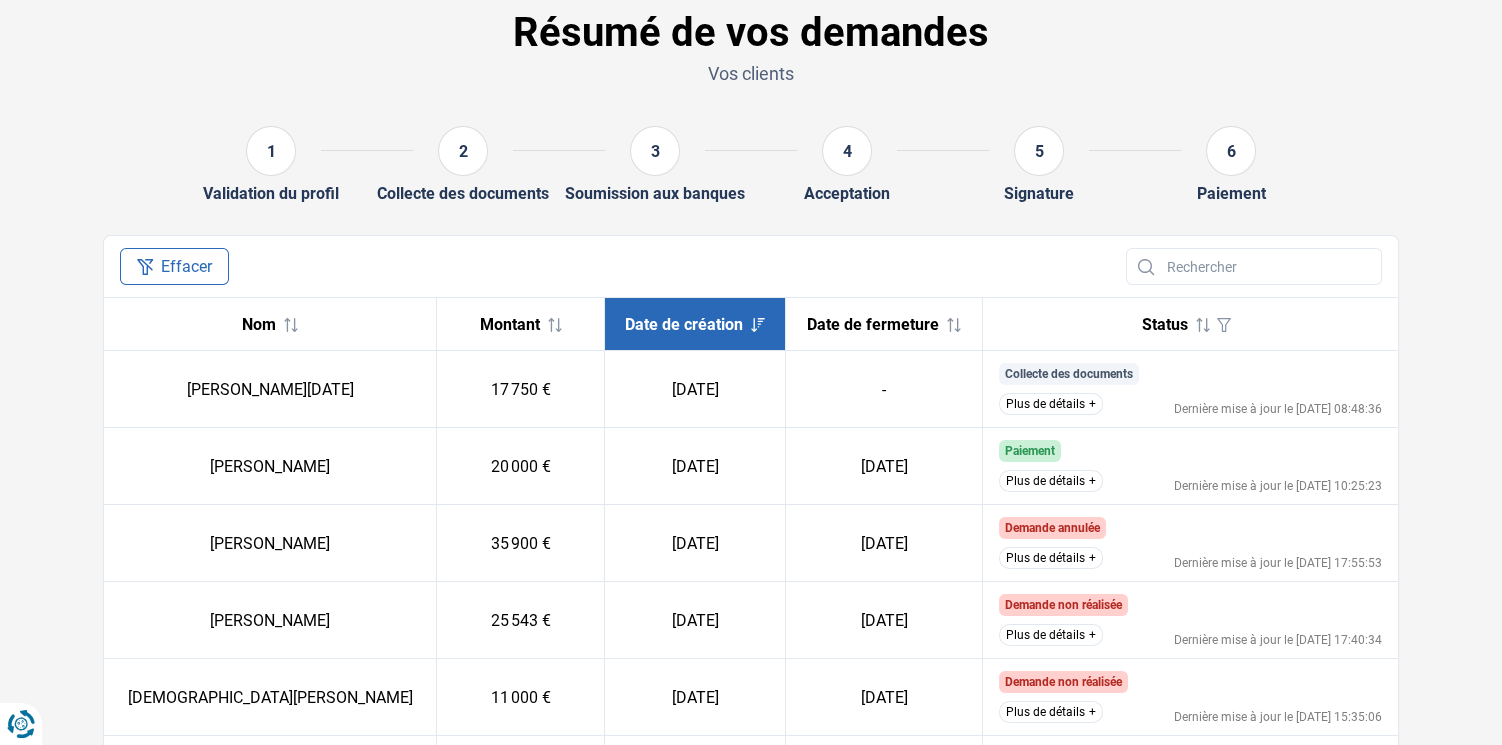 click on "Plus de détails" at bounding box center (1051, 404) 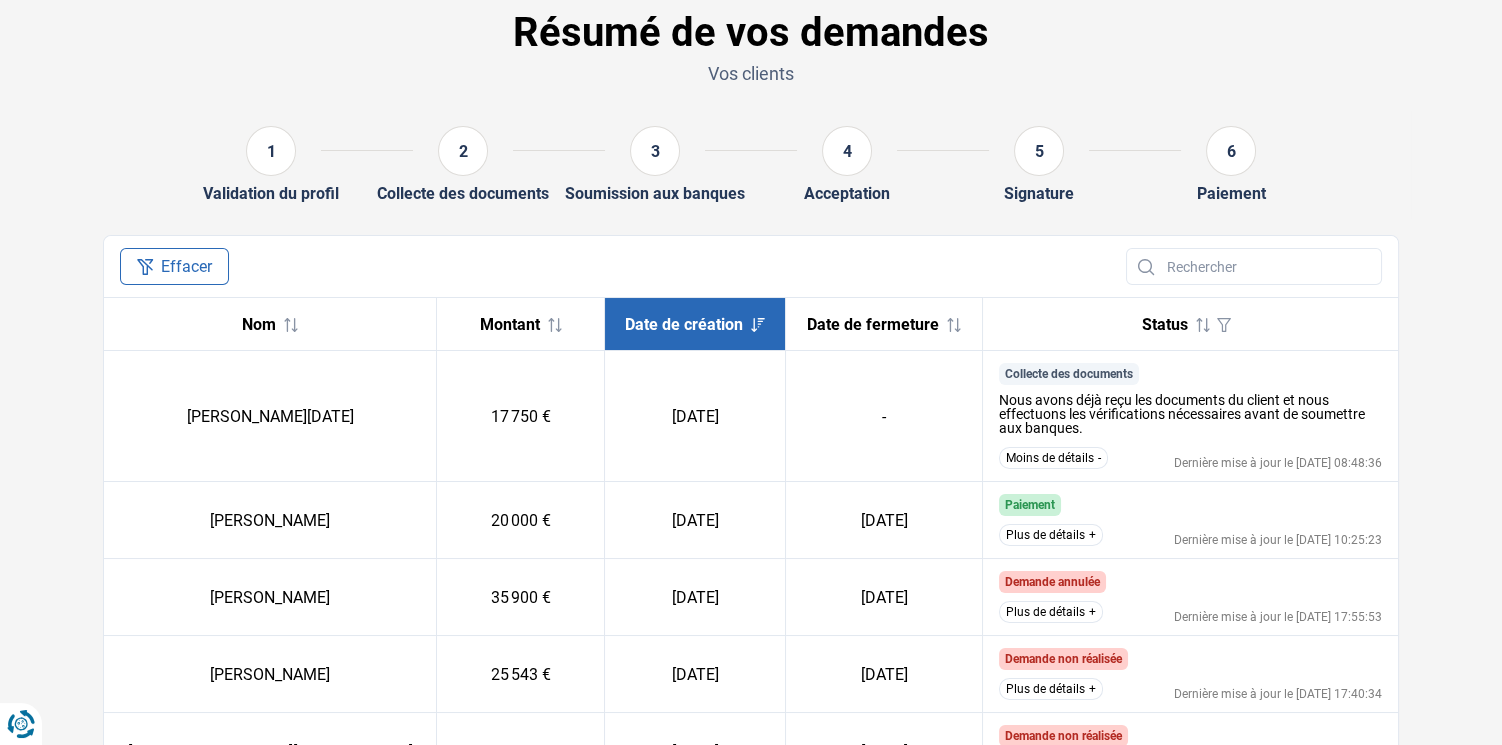 click on "Moins de détails" at bounding box center [1053, 458] 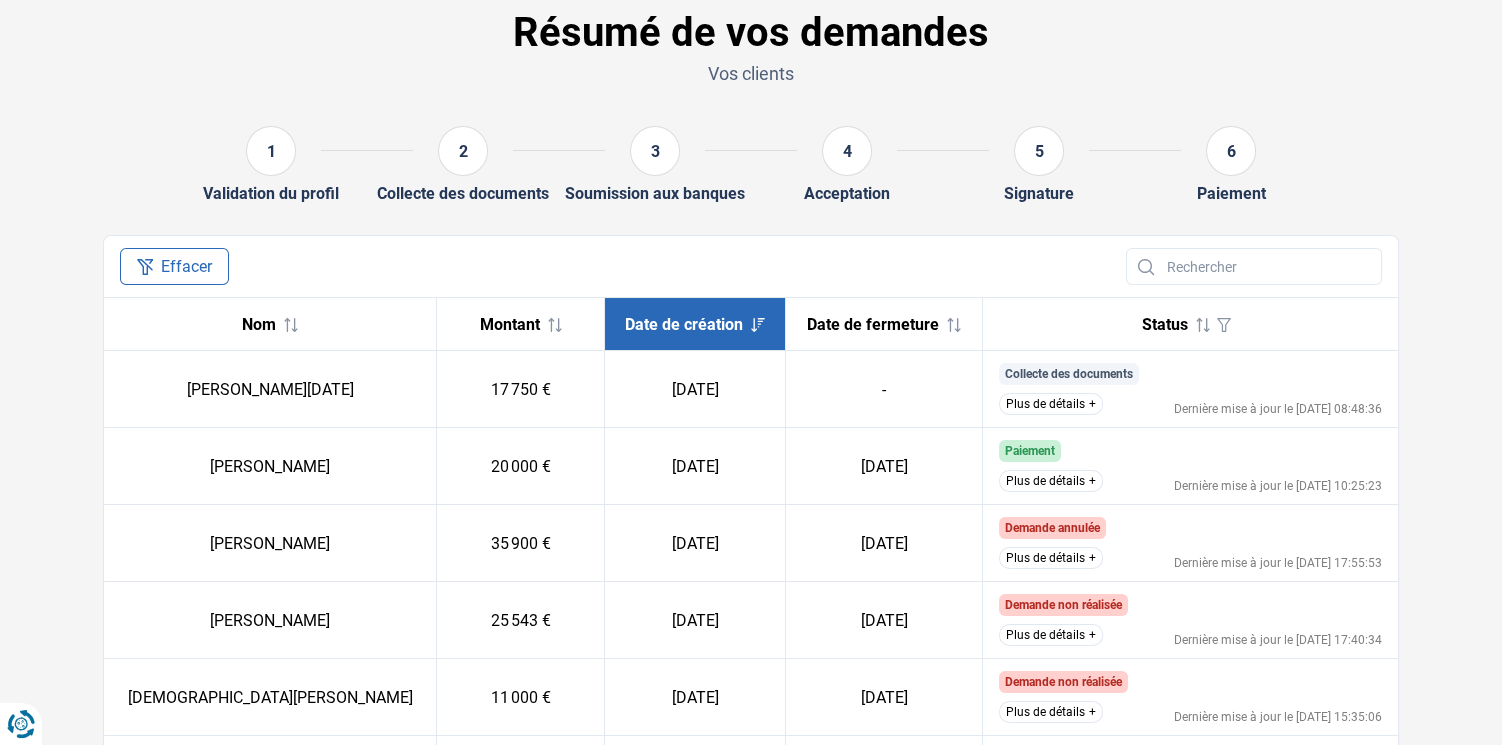 scroll, scrollTop: 0, scrollLeft: 0, axis: both 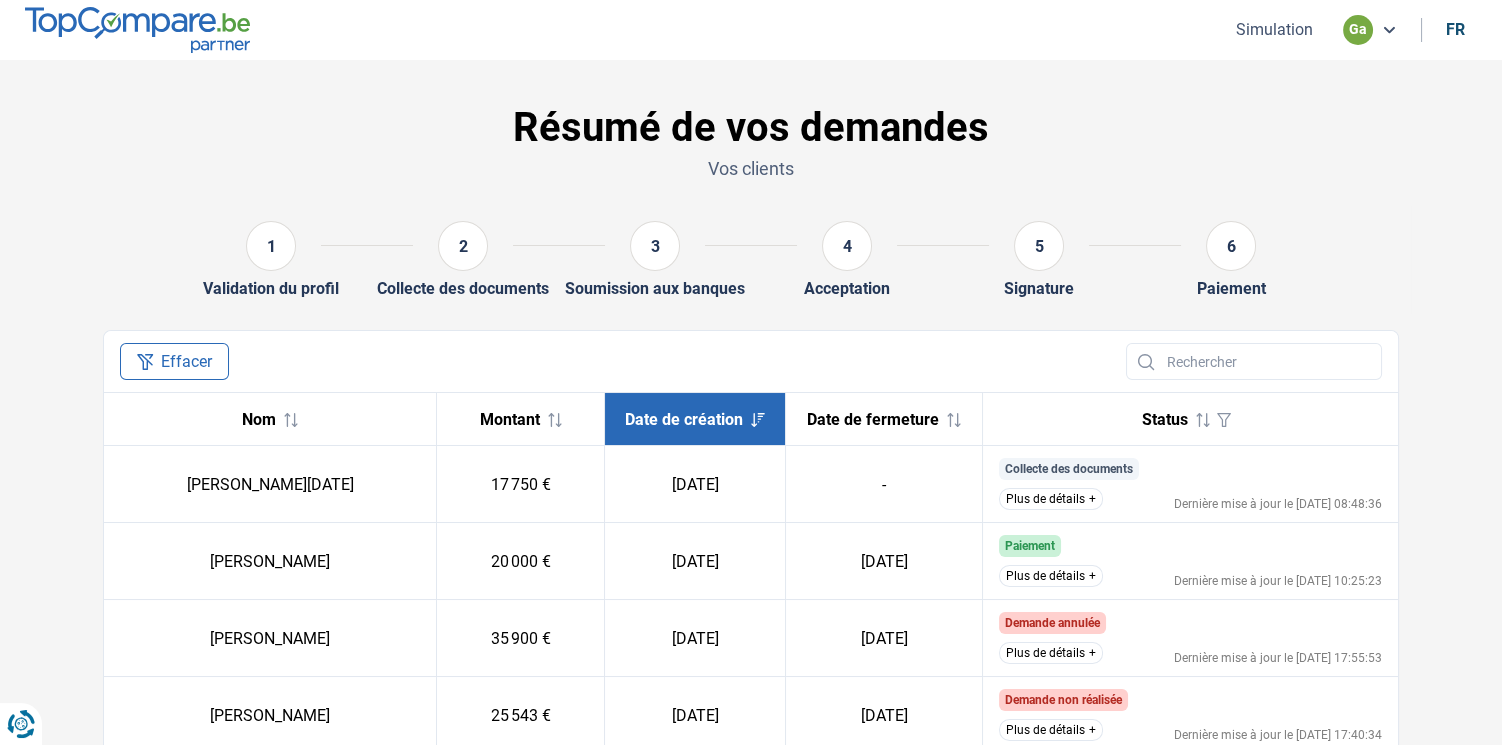 click at bounding box center [137, 29] 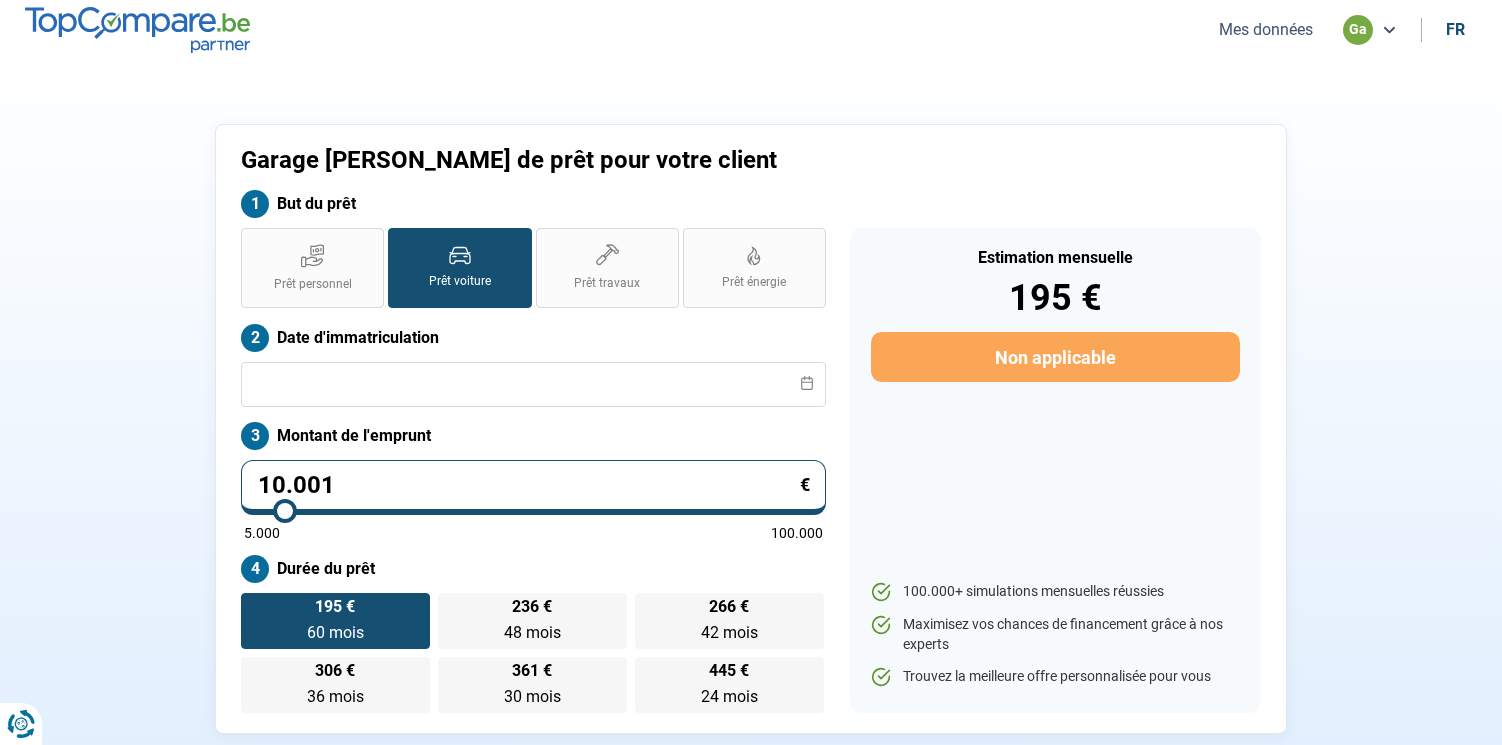 scroll, scrollTop: 0, scrollLeft: 0, axis: both 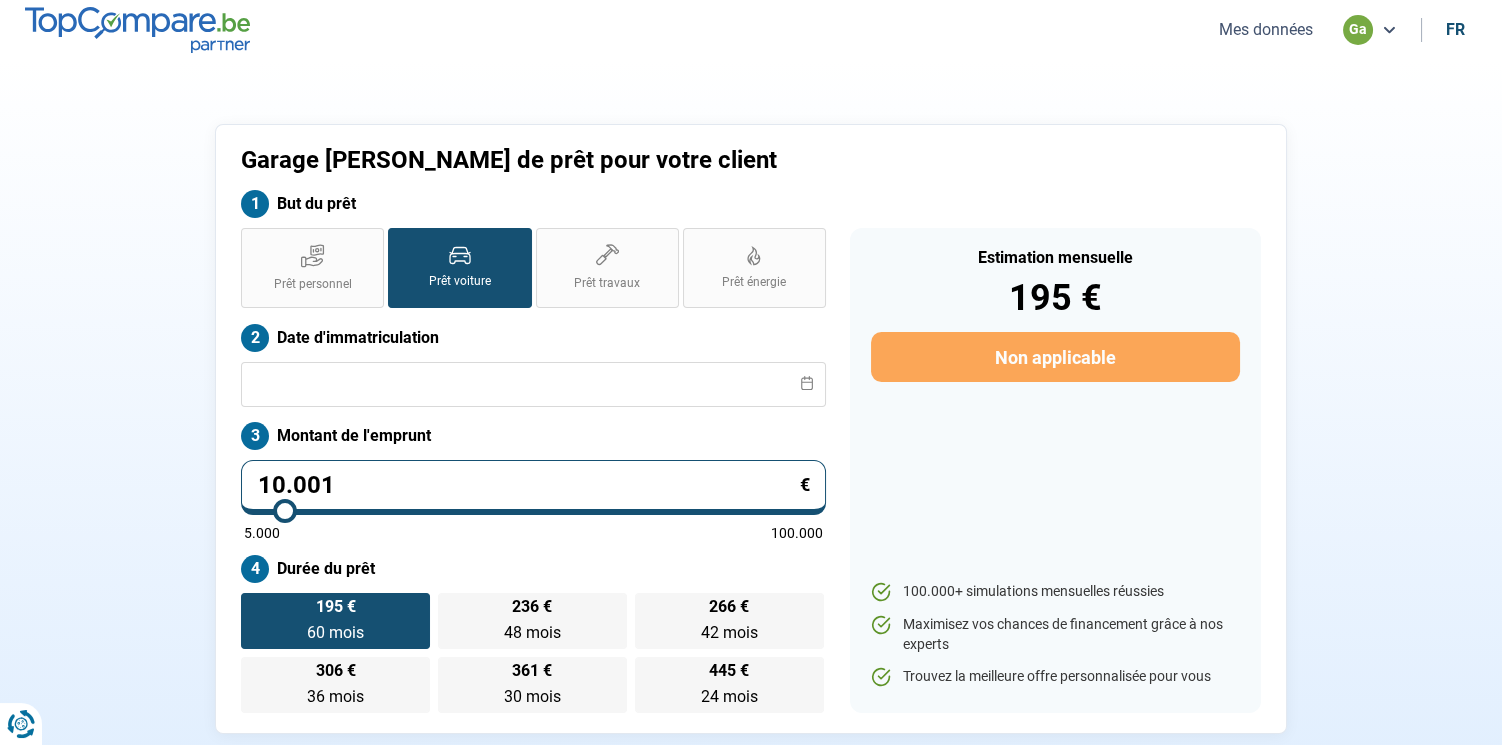 click on "Mes données" at bounding box center [1266, 29] 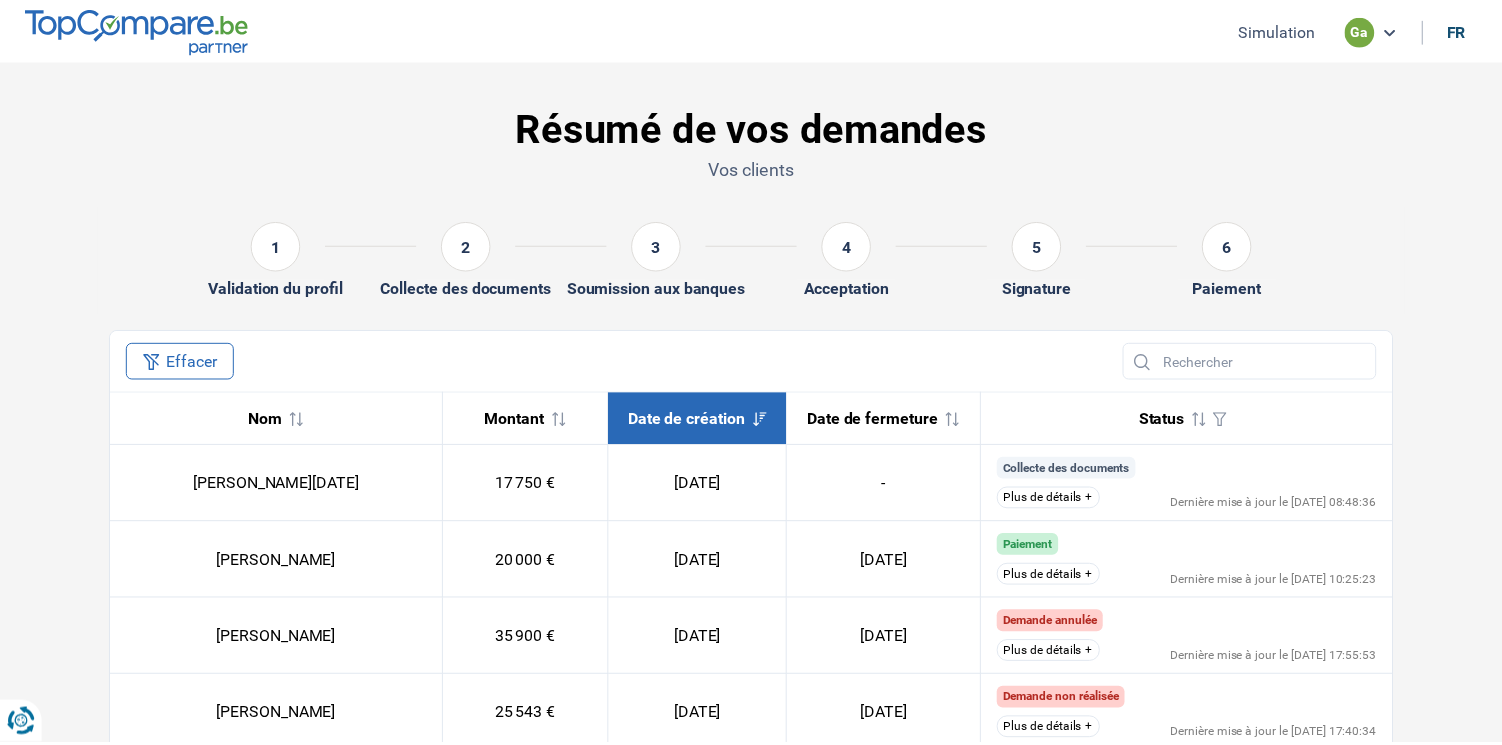 scroll, scrollTop: 0, scrollLeft: 0, axis: both 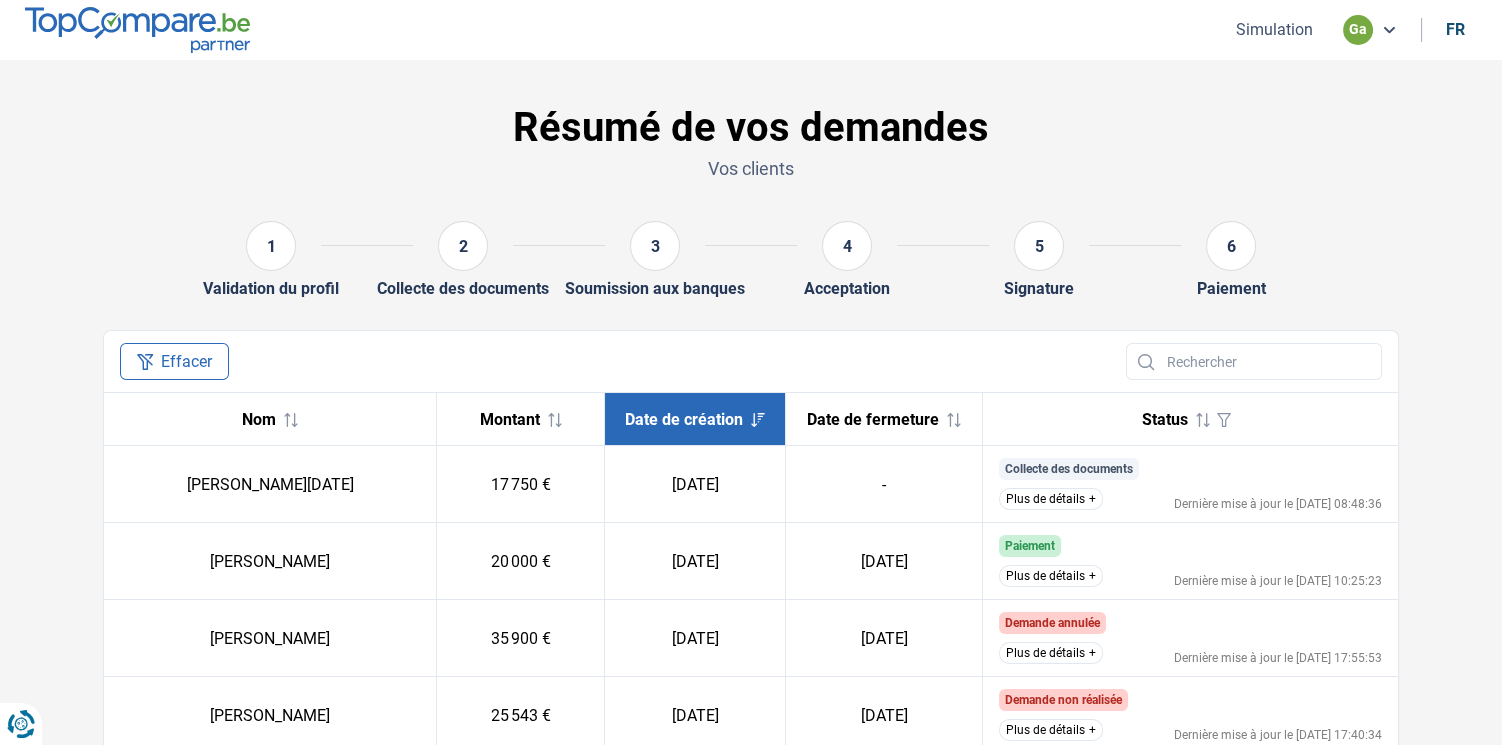 click on "Plus de détails" at bounding box center [1051, 499] 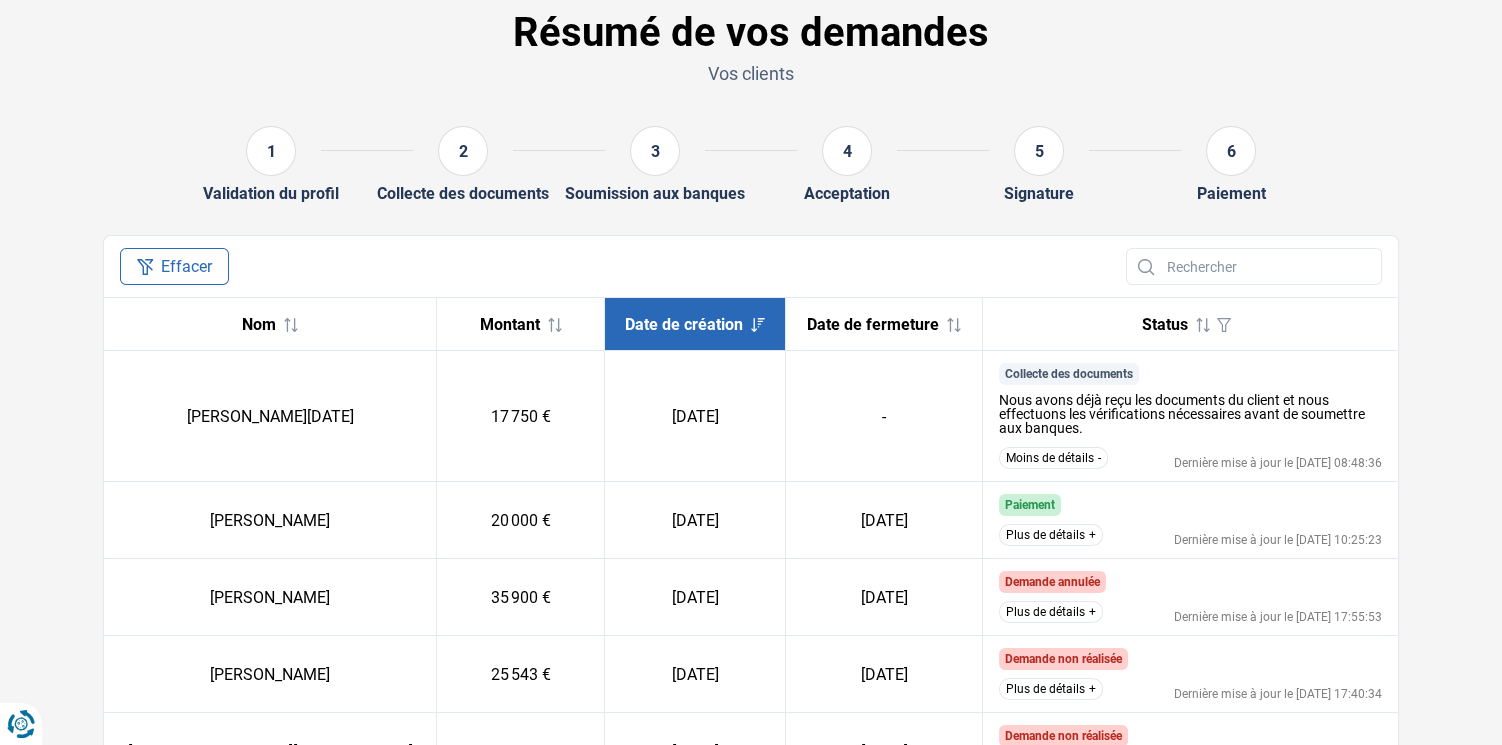 scroll, scrollTop: 0, scrollLeft: 0, axis: both 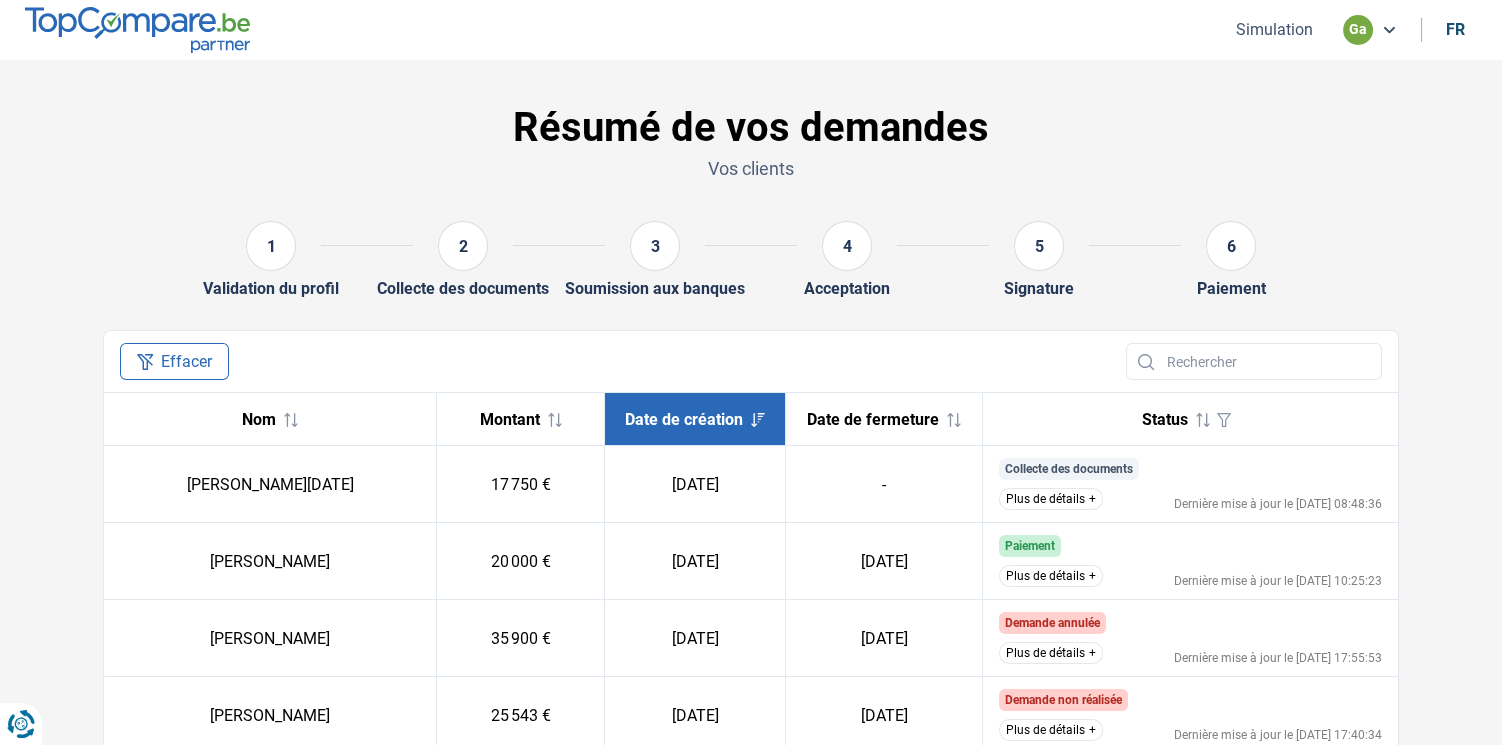 click at bounding box center (137, 29) 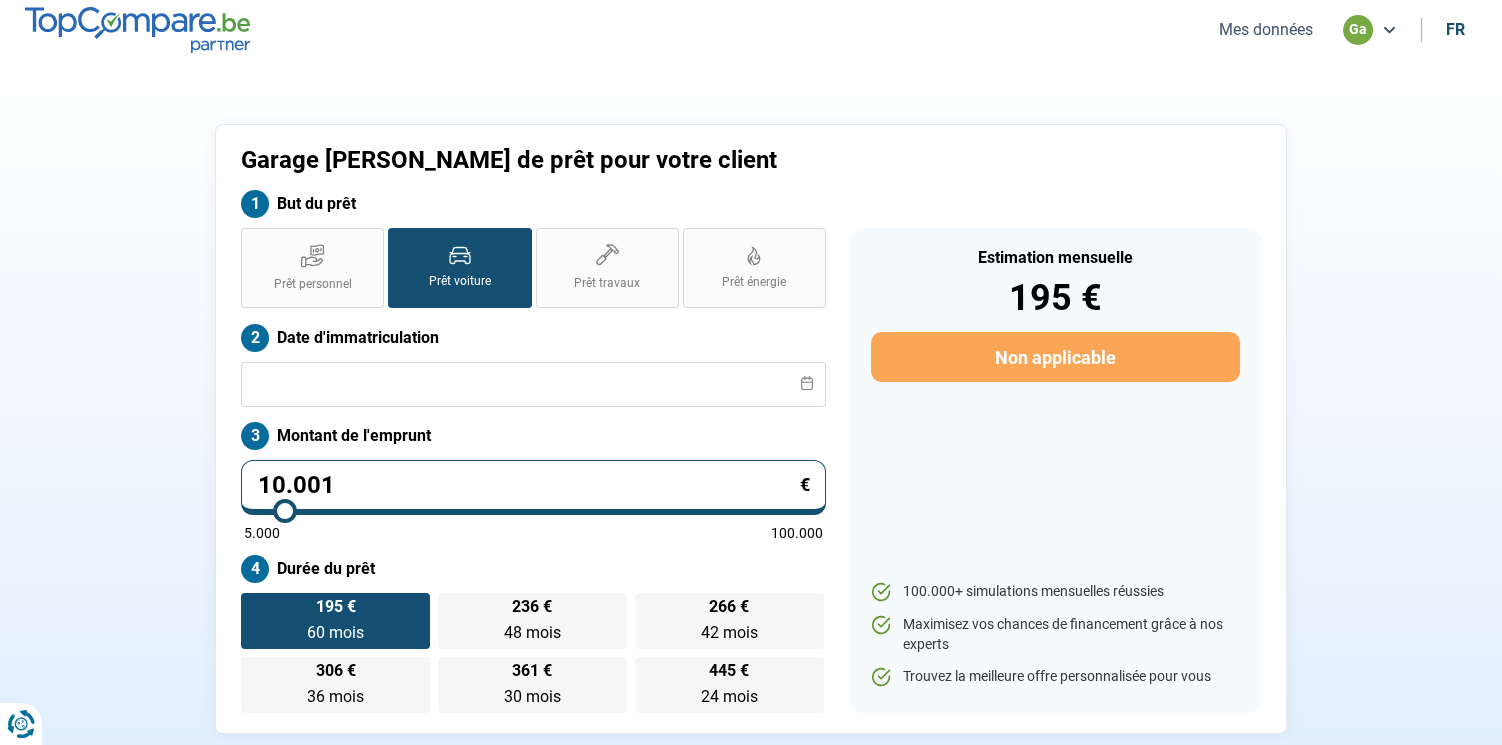 drag, startPoint x: 59, startPoint y: 484, endPoint x: 0, endPoint y: 484, distance: 59 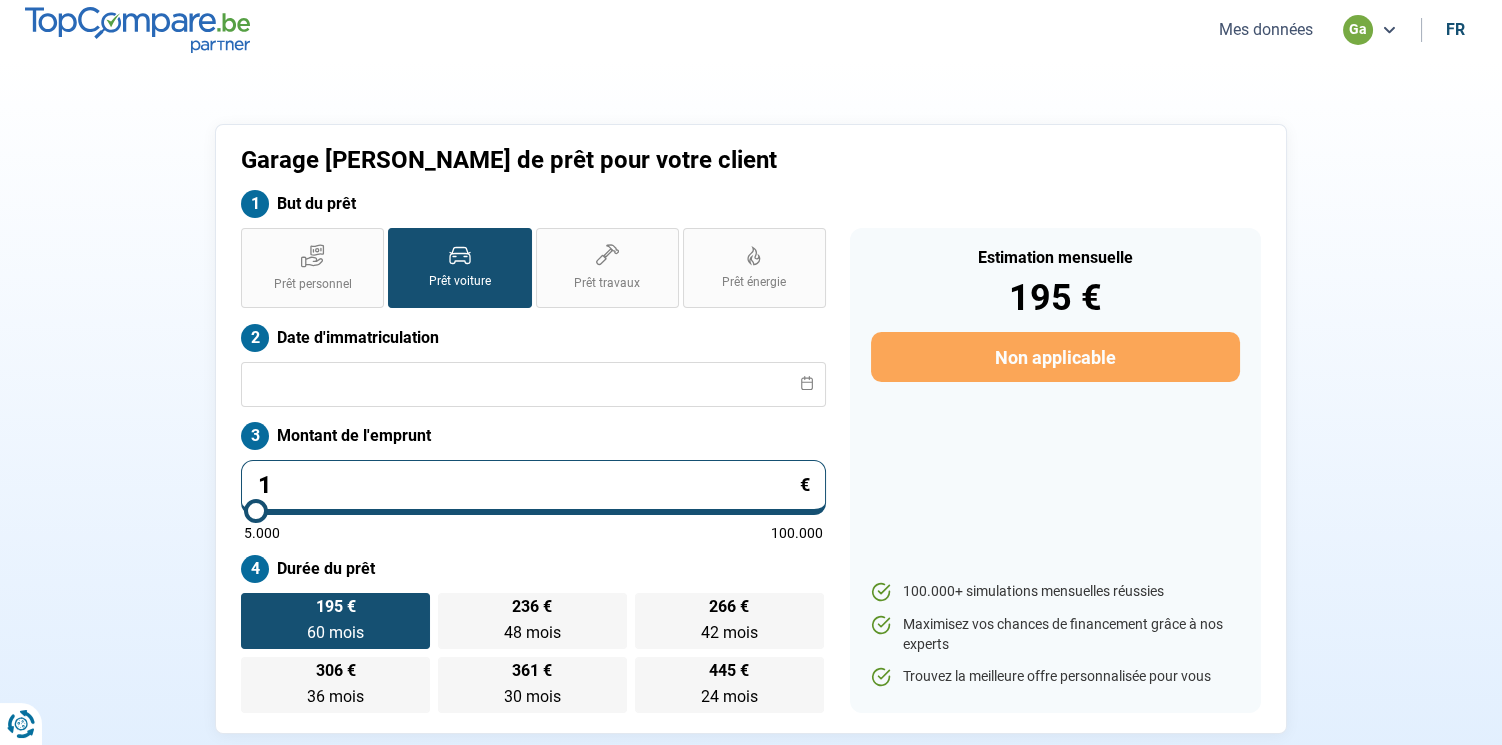 type on "17" 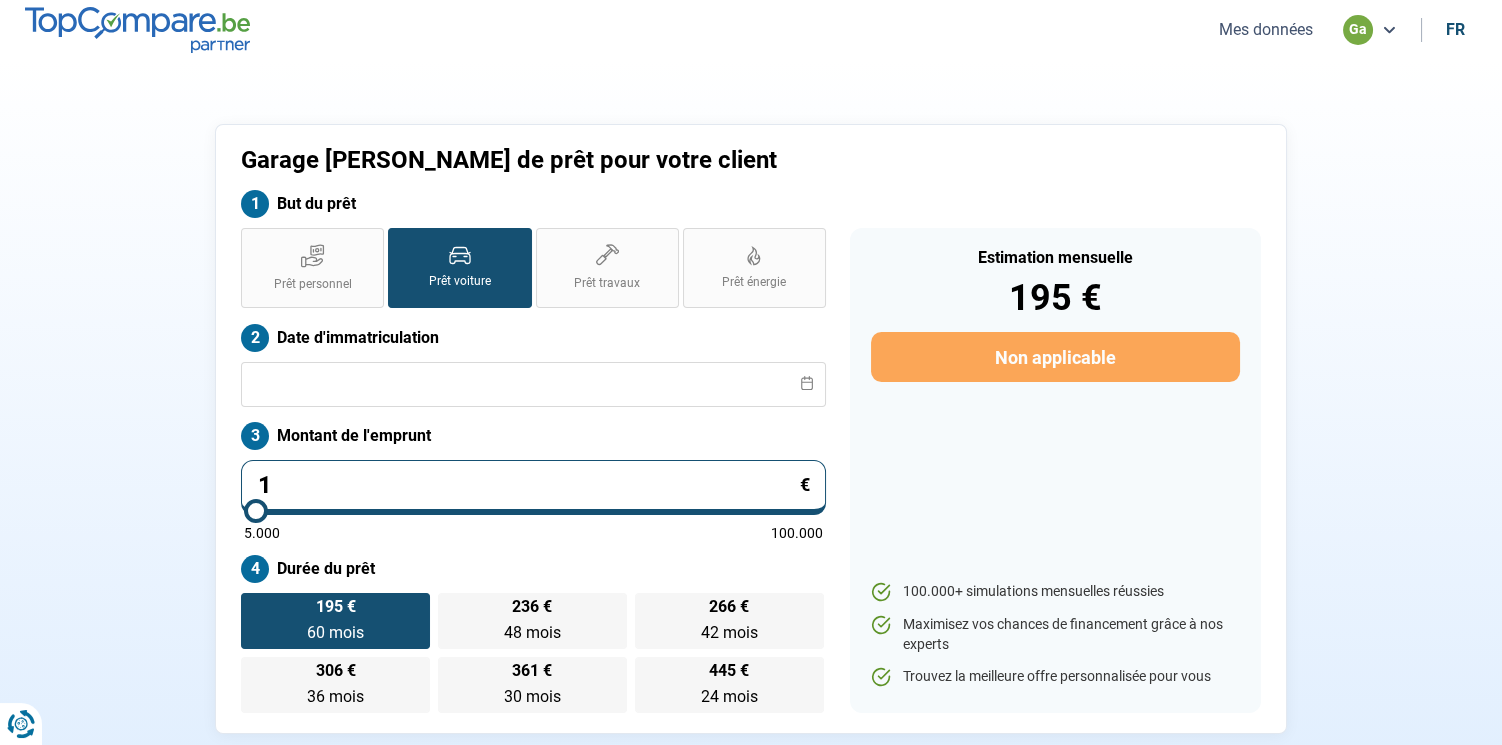 type on "5000" 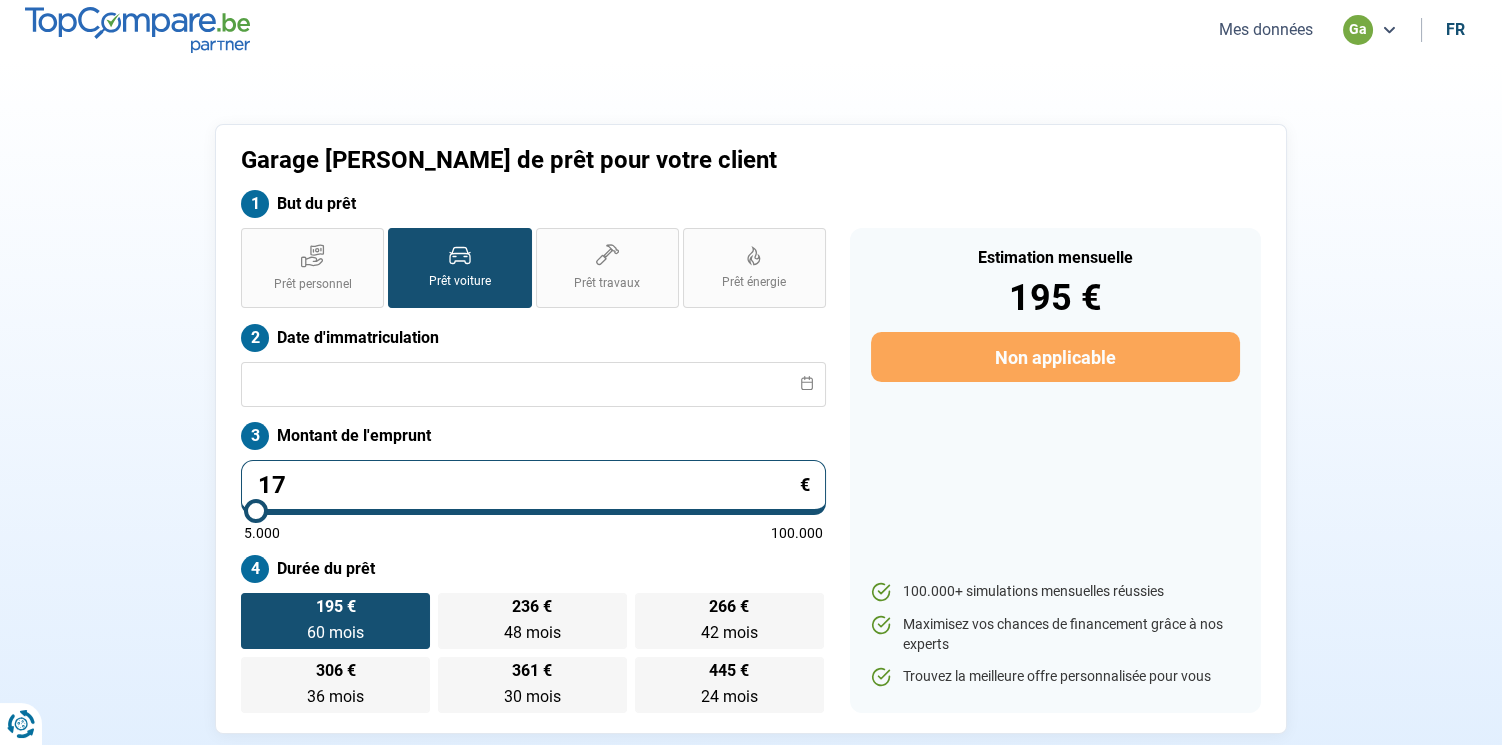 type on "177" 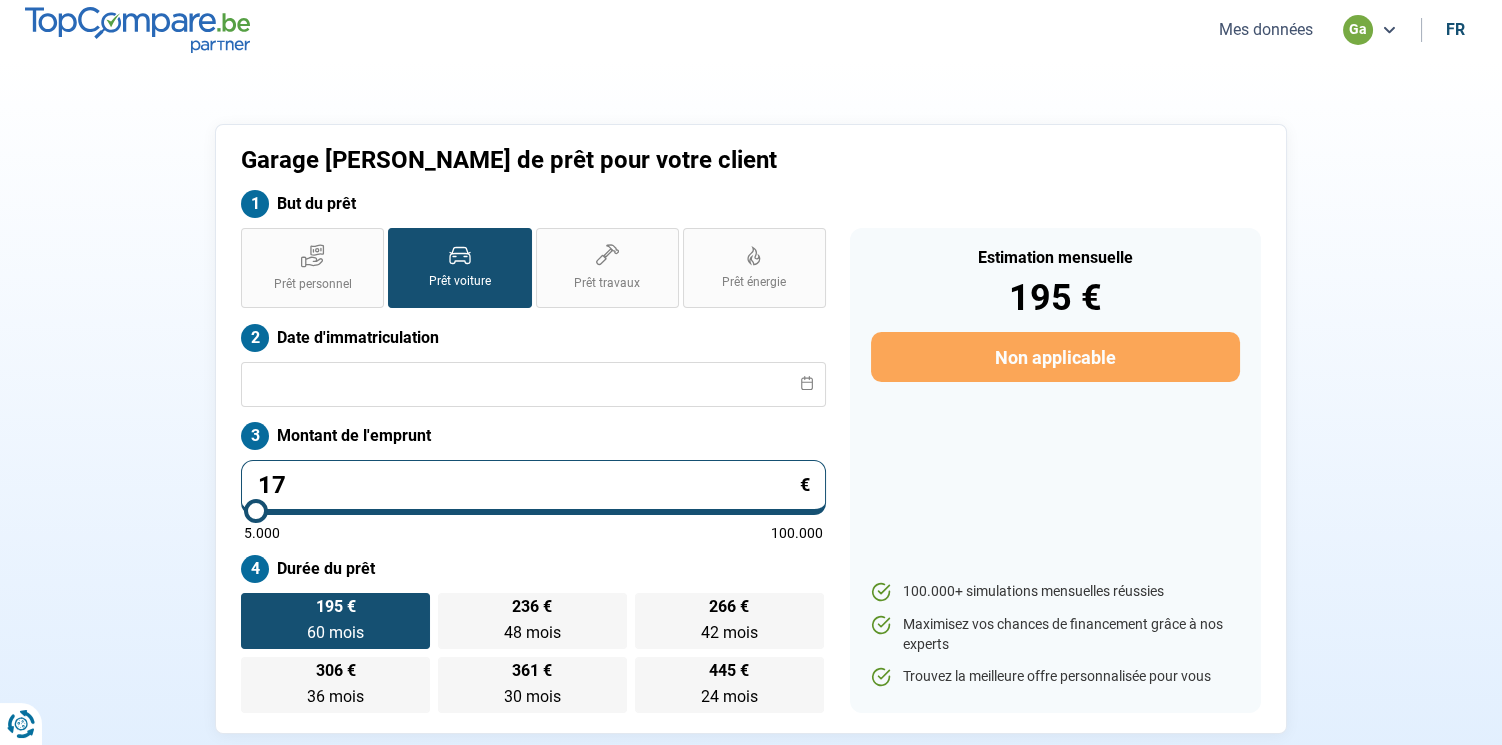 type on "5000" 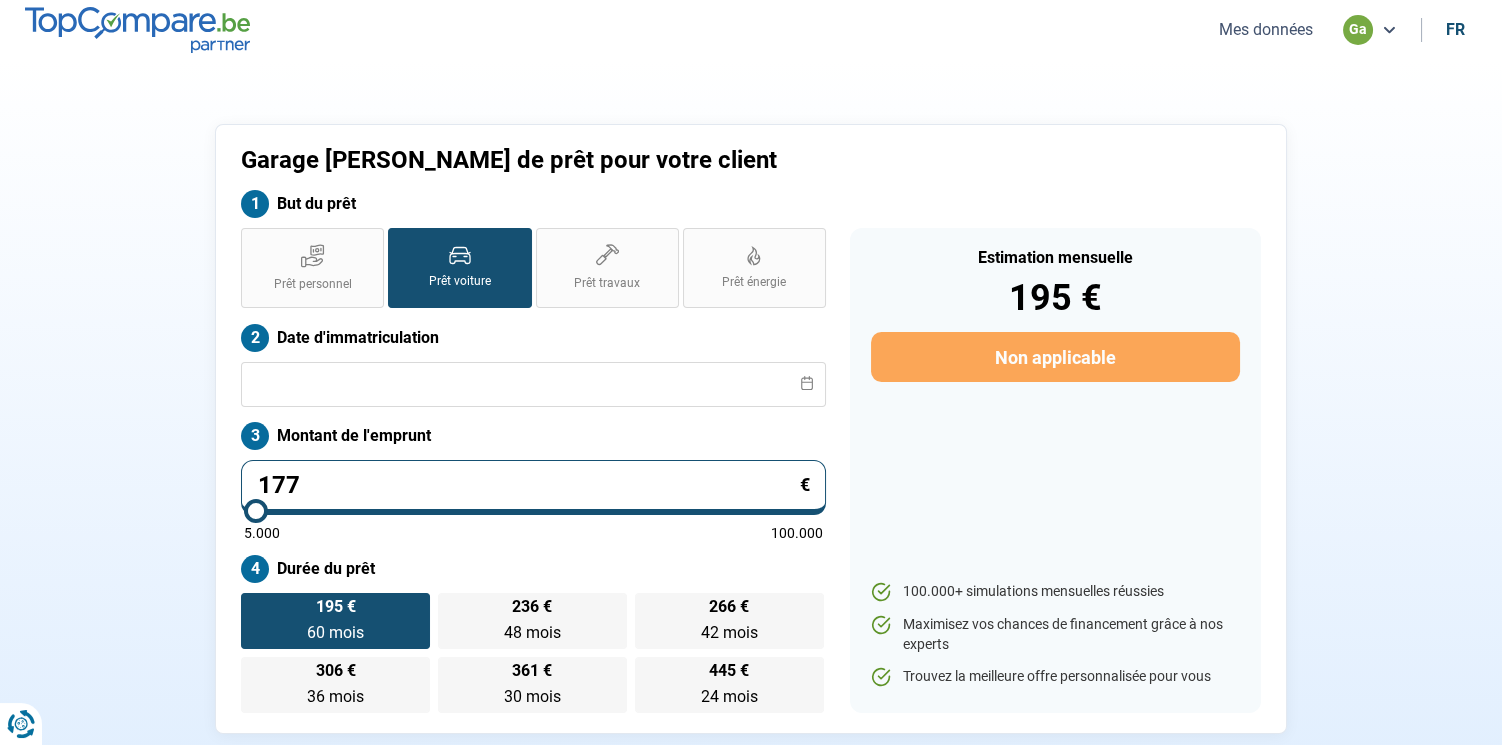 type on "1.775" 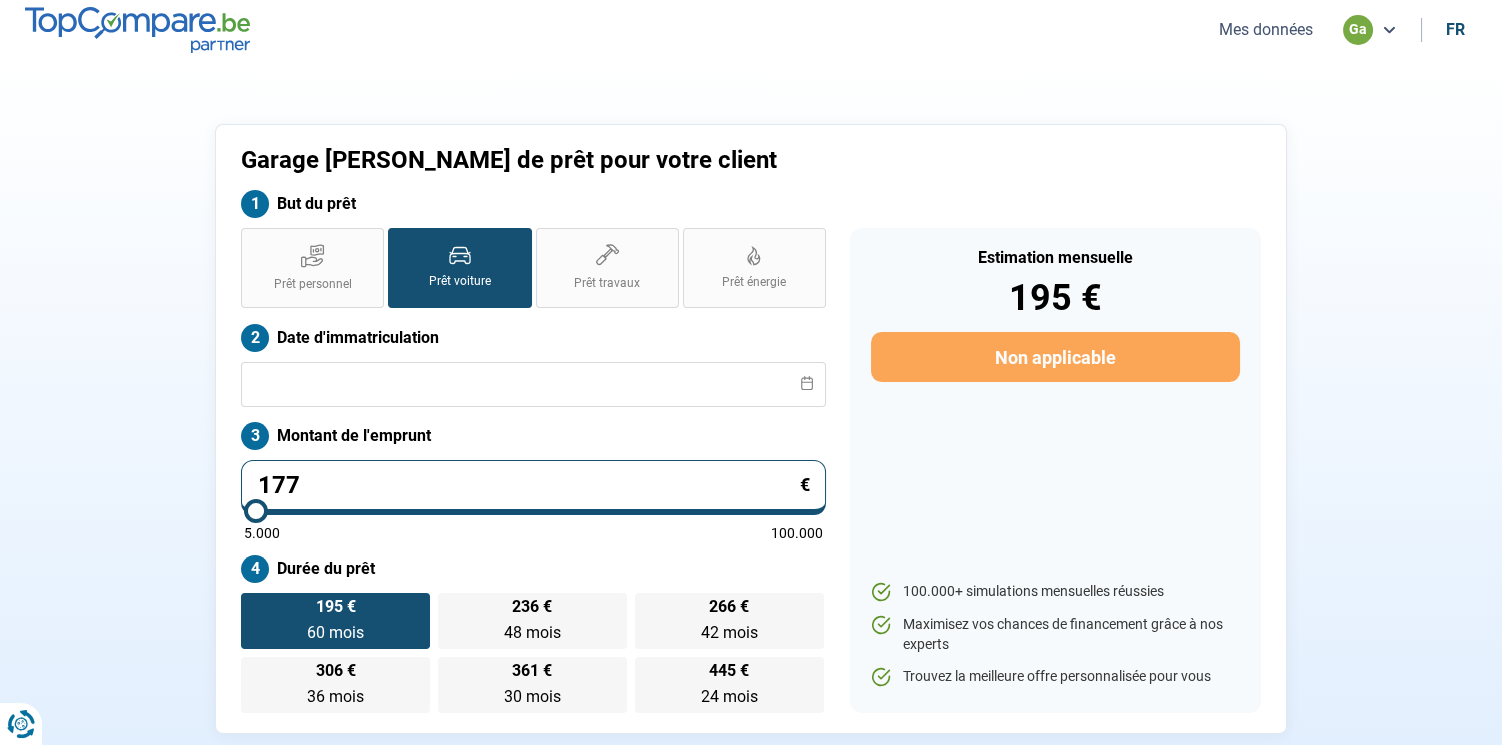 type on "5000" 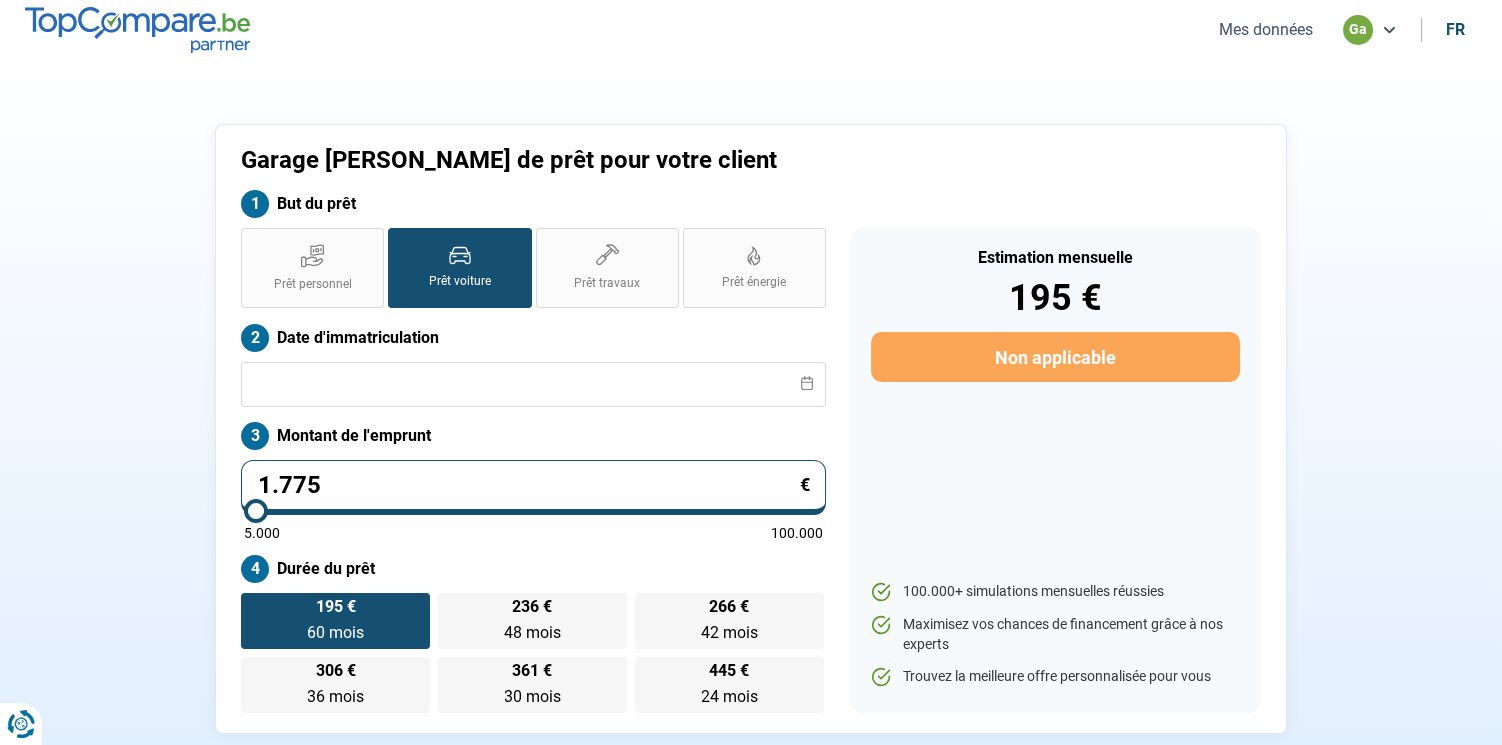 type on "17.750" 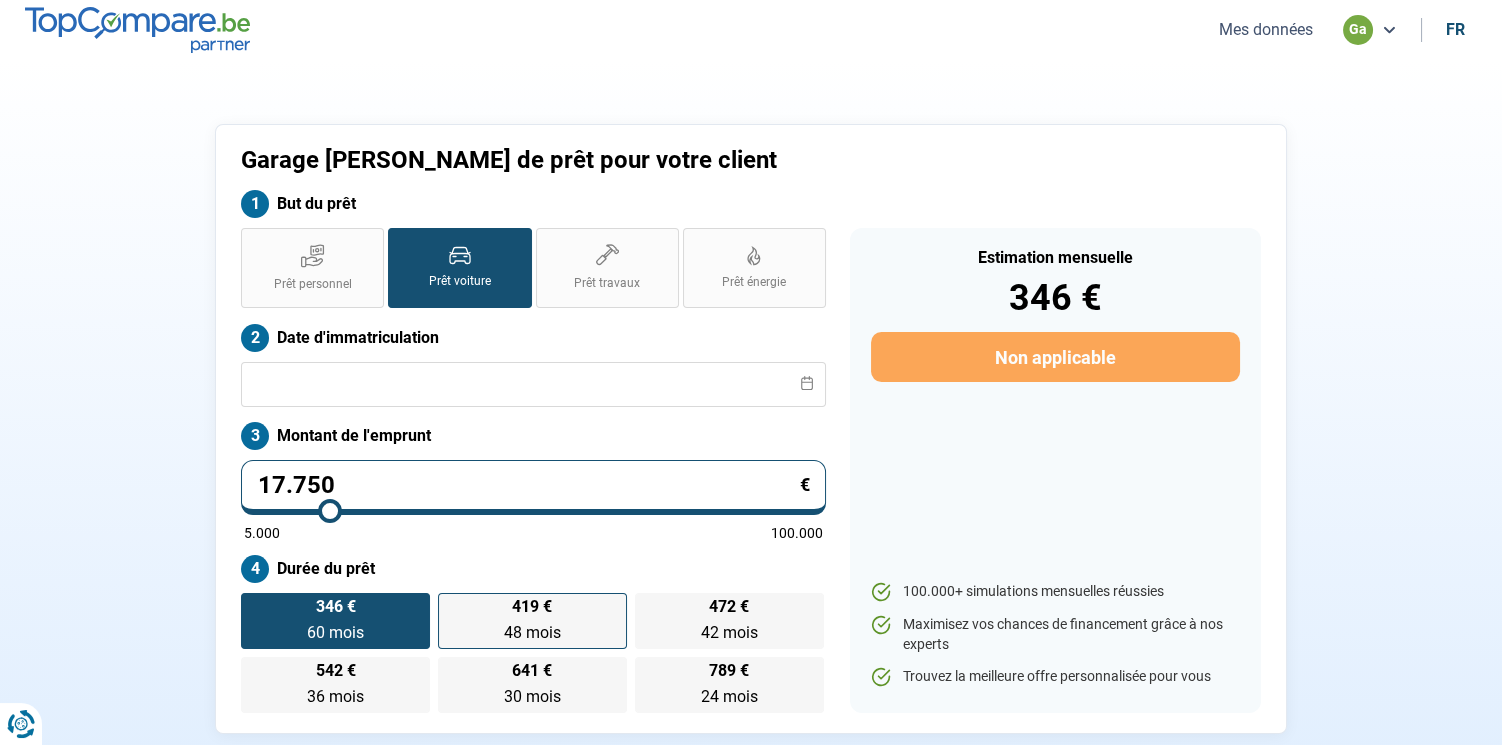 type on "17.750" 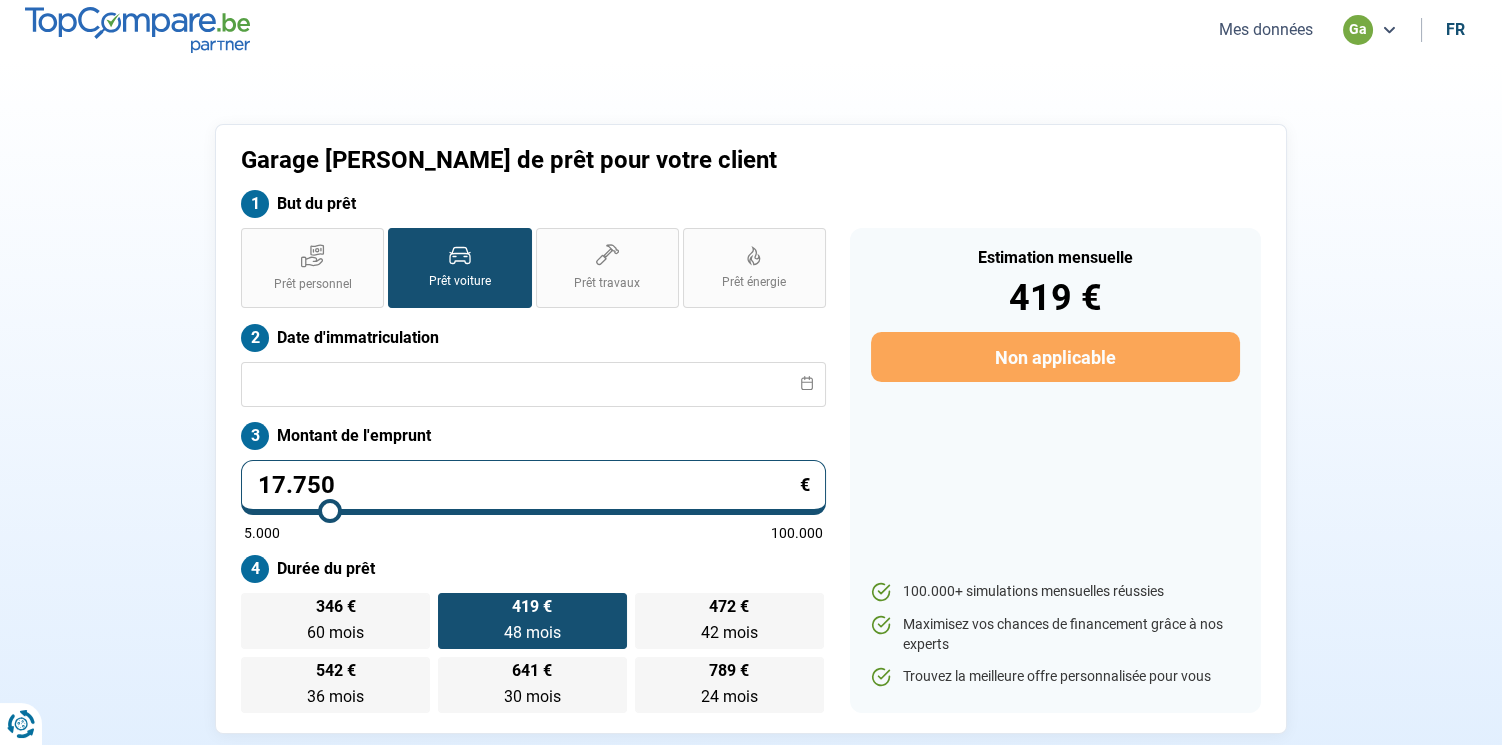 click at bounding box center [137, 29] 